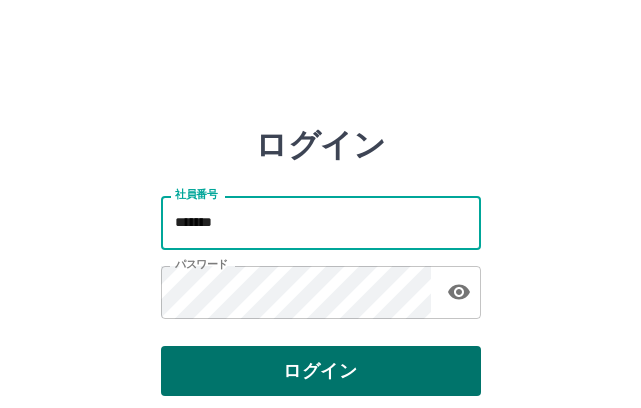 scroll, scrollTop: 0, scrollLeft: 0, axis: both 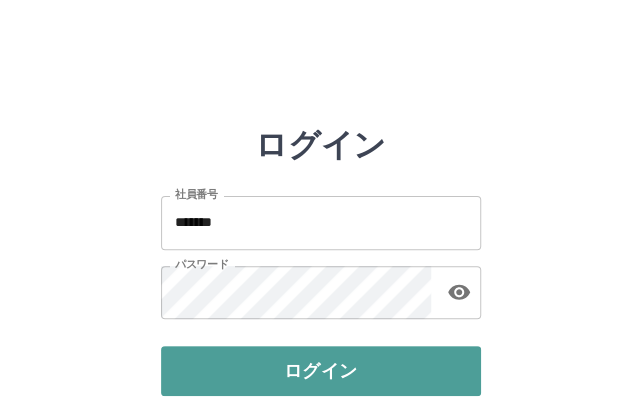 click on "ログイン" at bounding box center [321, 371] 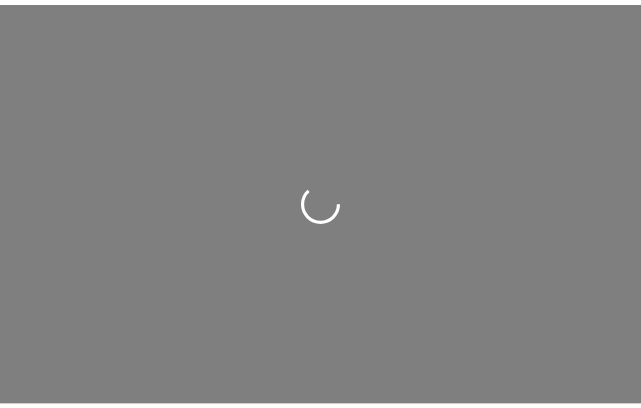 scroll, scrollTop: 0, scrollLeft: 0, axis: both 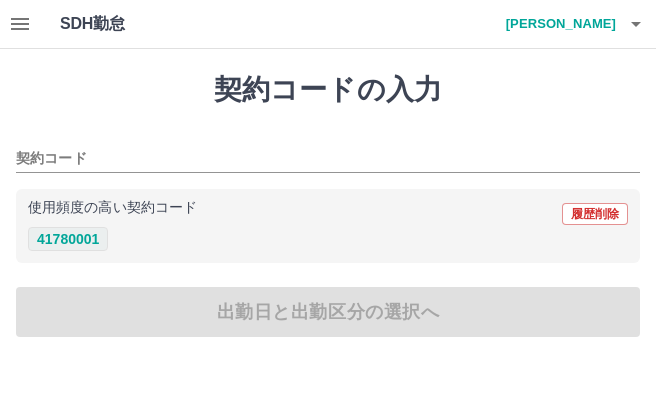 click on "41780001" at bounding box center (68, 239) 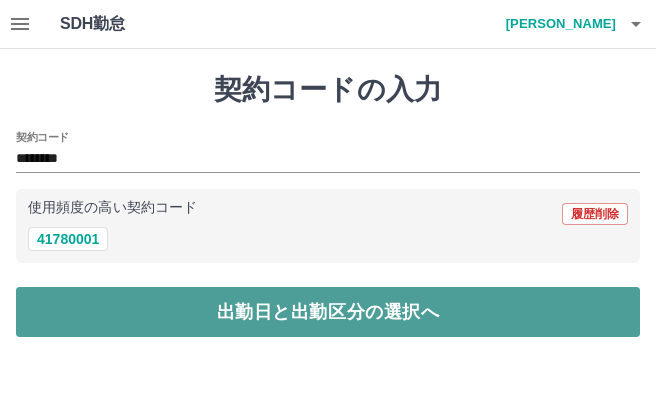 click on "出勤日と出勤区分の選択へ" at bounding box center (328, 312) 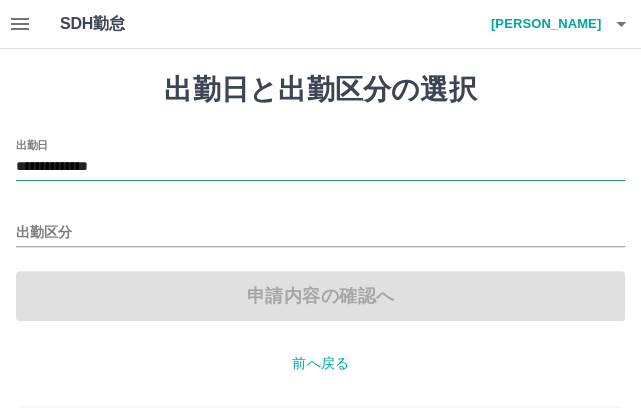 click on "**********" at bounding box center (320, 167) 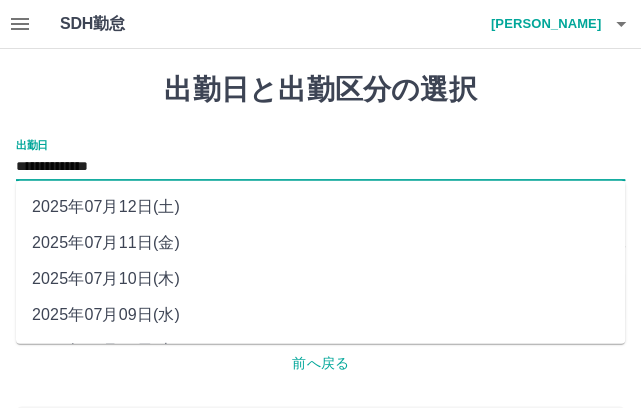 click on "2025年07月10日(木)" at bounding box center [320, 279] 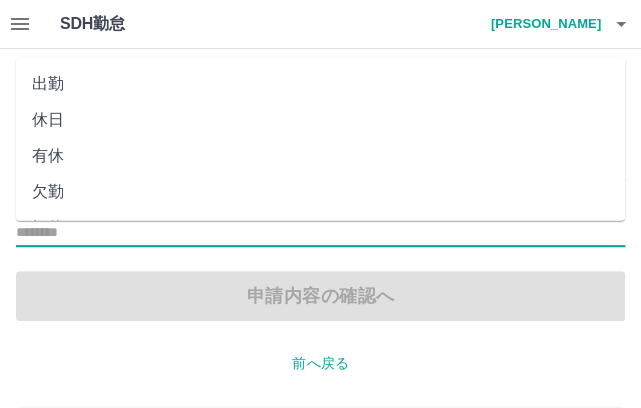 click on "出勤区分" at bounding box center [320, 233] 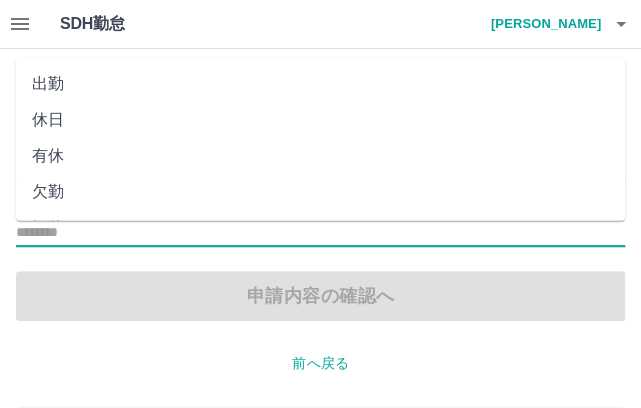 click on "出勤" at bounding box center (320, 83) 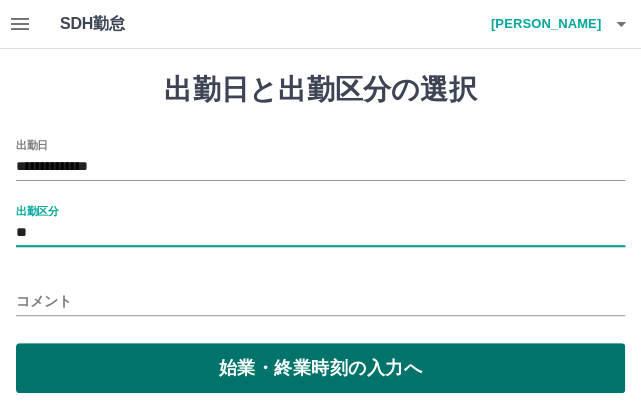 click on "始業・終業時刻の入力へ" at bounding box center (320, 368) 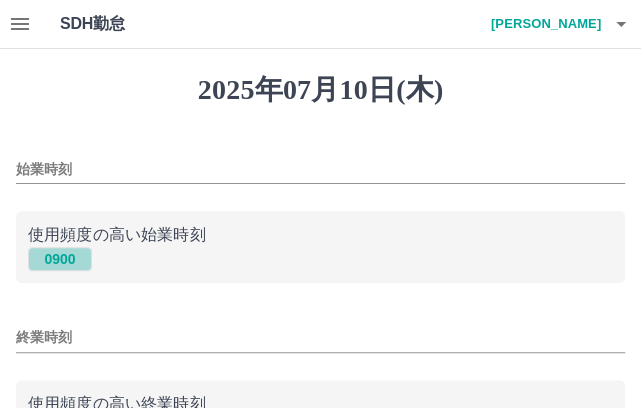 click on "0900" at bounding box center [60, 259] 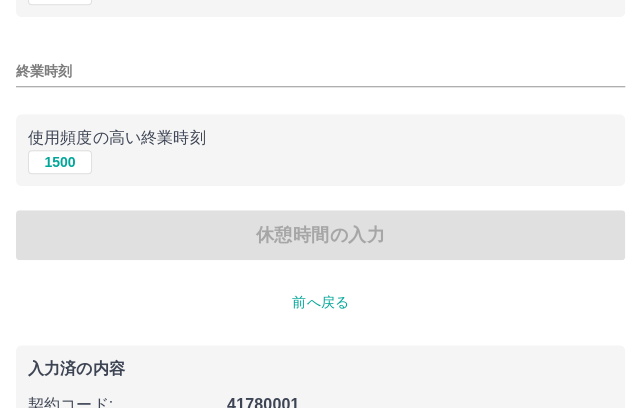 scroll, scrollTop: 275, scrollLeft: 0, axis: vertical 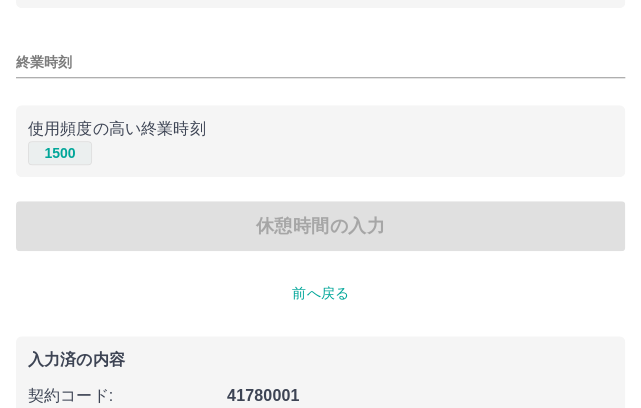 click on "1500" at bounding box center (60, 153) 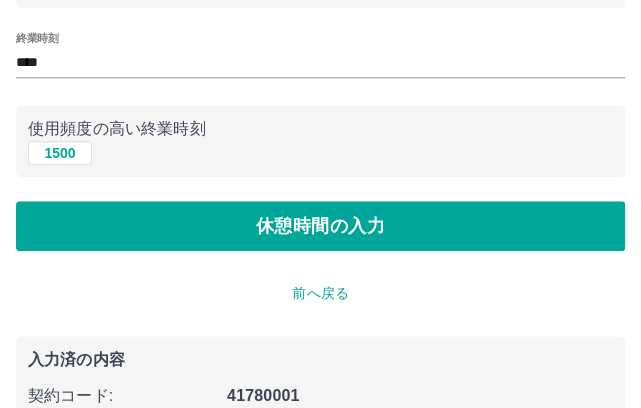 click on "2025年07月10日(木) 始業時刻 **** 使用頻度の高い始業時刻 0900 終業時刻 **** 使用頻度の高い終業時刻 1500 休憩時間の入力 前へ戻る 入力済の内容 契約コード : 41780001 法人名 : 御殿場市 現場名 : 御殿場市立図書館 出勤日 : 2025年07月10日(木) 出勤区分 : 出勤" at bounding box center (320, 159) 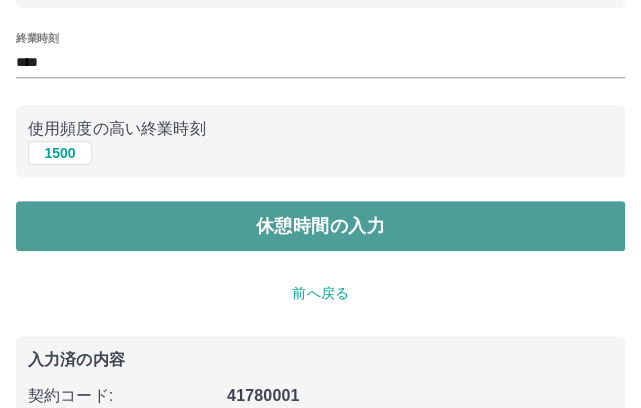 click on "休憩時間の入力" at bounding box center [320, 226] 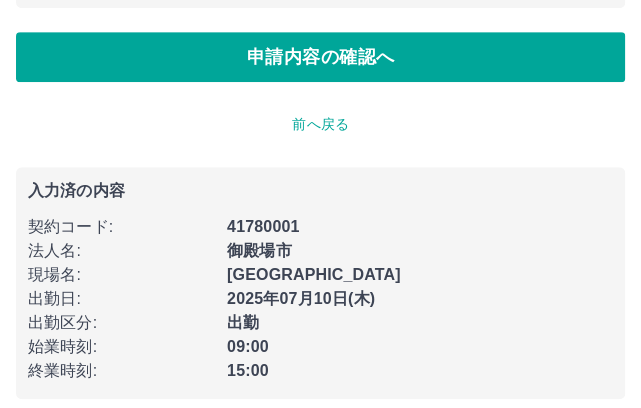 scroll, scrollTop: 0, scrollLeft: 0, axis: both 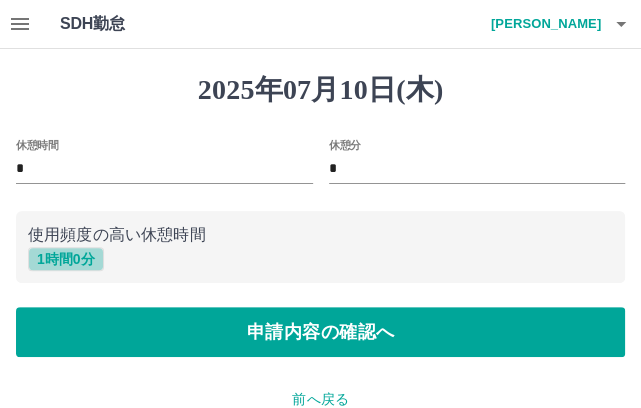 click on "1 時間 0 分" at bounding box center (66, 259) 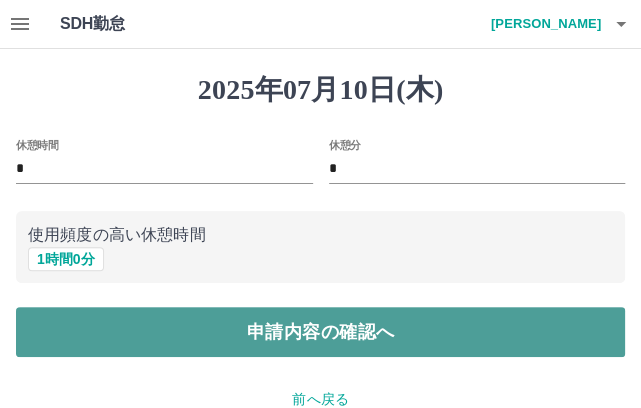 click on "申請内容の確認へ" at bounding box center [320, 332] 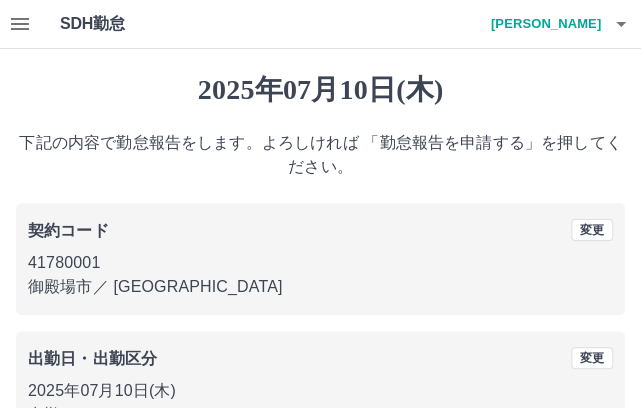 scroll, scrollTop: 364, scrollLeft: 0, axis: vertical 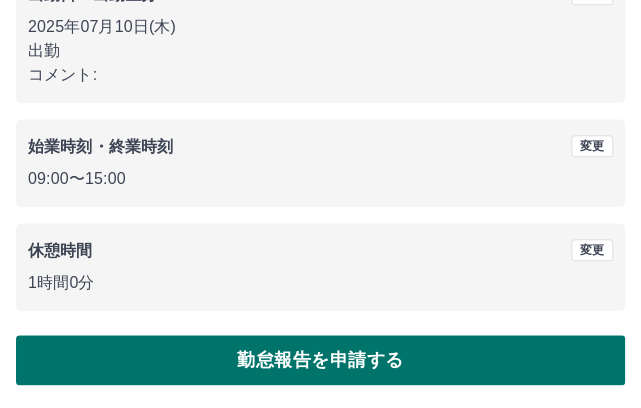 click on "勤怠報告を申請する" at bounding box center [320, 360] 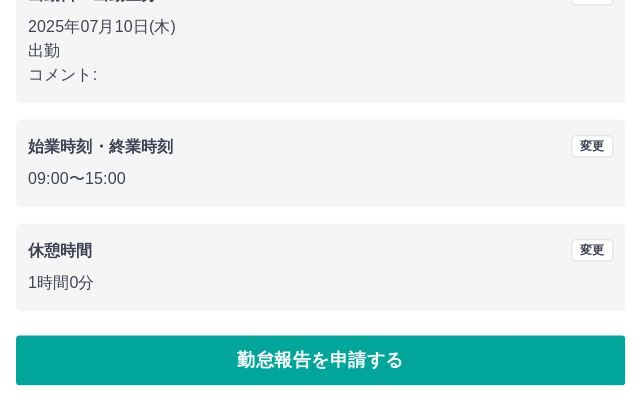 scroll, scrollTop: 0, scrollLeft: 0, axis: both 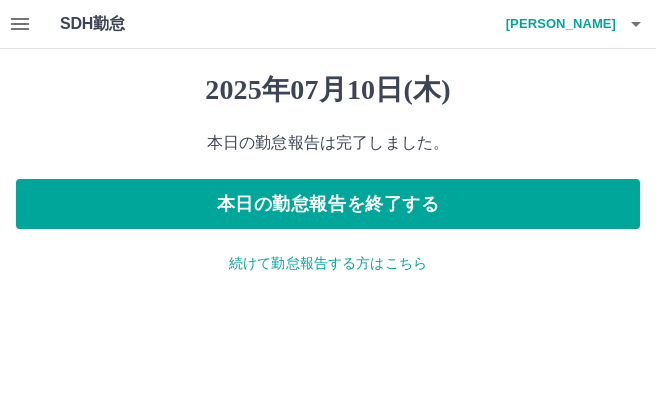 click on "続けて勤怠報告する方はこちら" at bounding box center [328, 263] 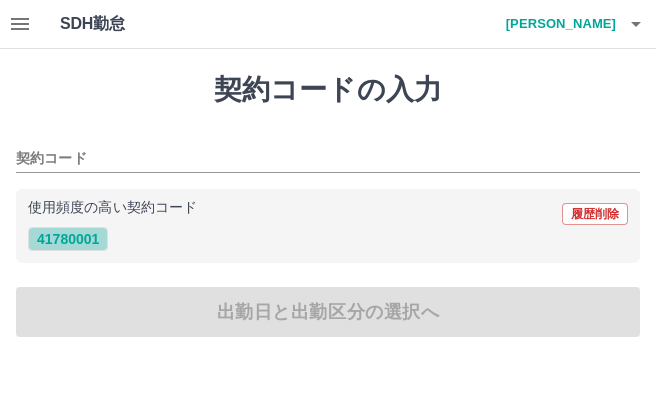 click on "41780001" at bounding box center [68, 239] 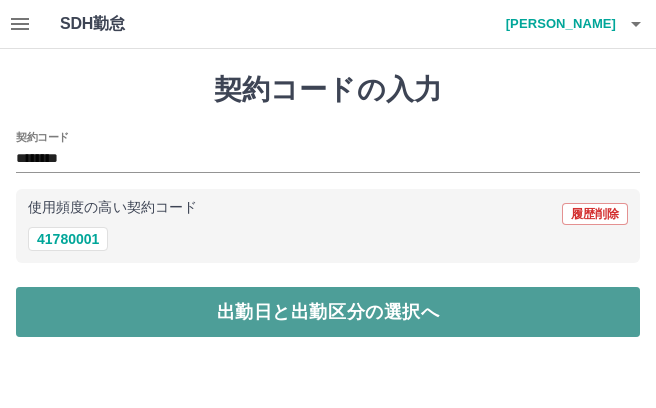 click on "出勤日と出勤区分の選択へ" at bounding box center (328, 312) 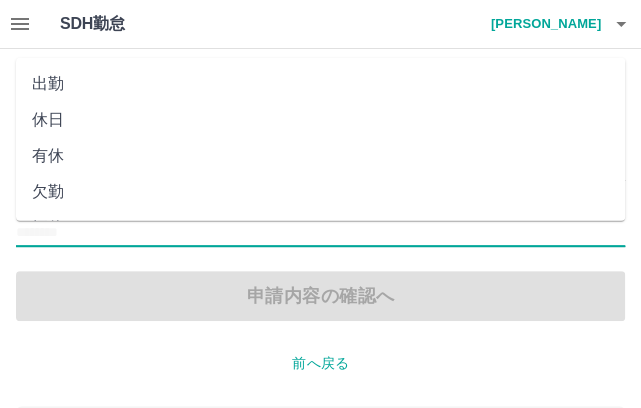 click on "出勤区分" at bounding box center [320, 233] 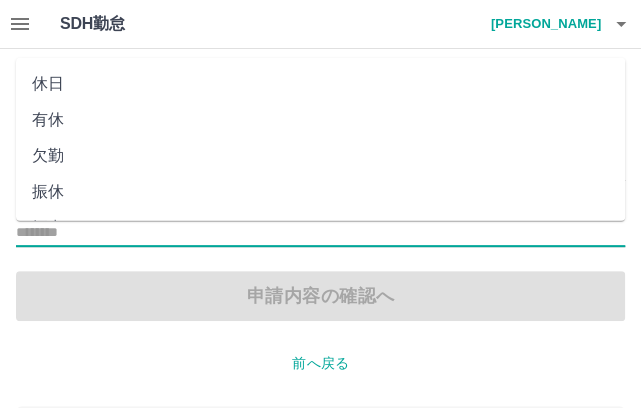 scroll, scrollTop: 0, scrollLeft: 0, axis: both 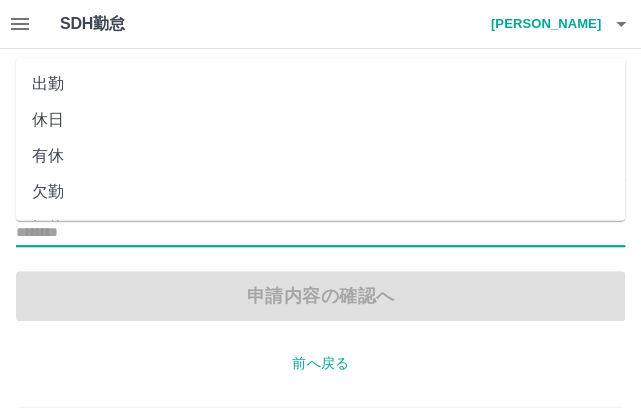 click on "出勤" at bounding box center [320, 83] 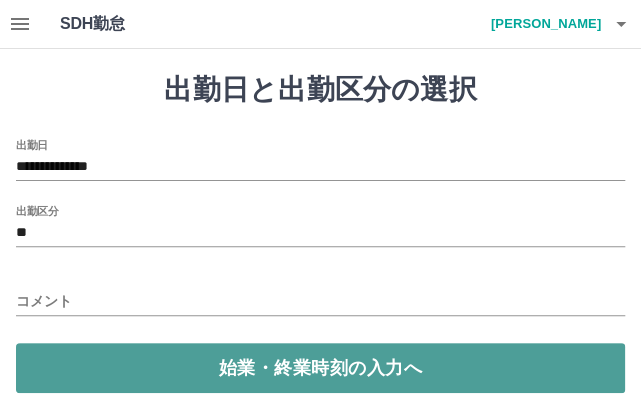 click on "始業・終業時刻の入力へ" at bounding box center [320, 368] 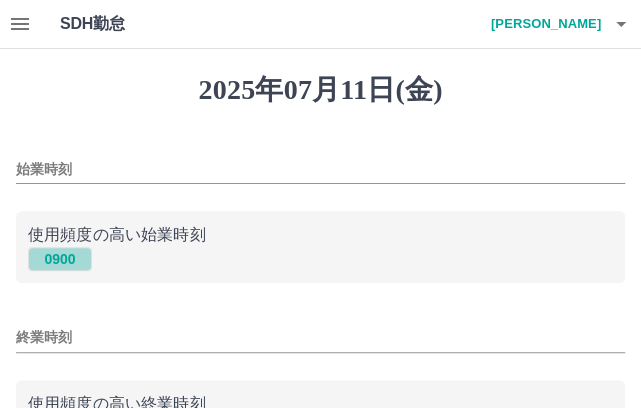 click on "0900" at bounding box center (60, 259) 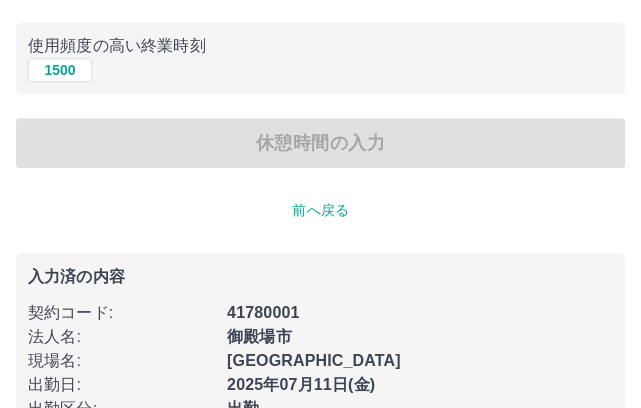 scroll, scrollTop: 364, scrollLeft: 0, axis: vertical 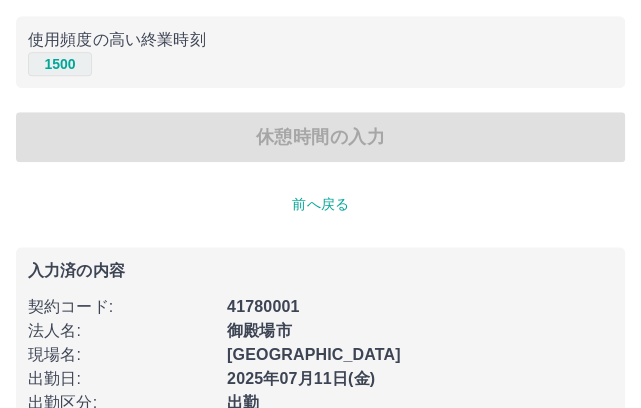 click on "1500" at bounding box center [60, 64] 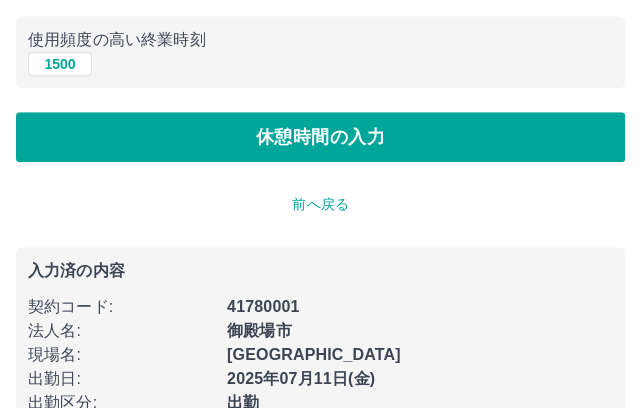 click on "2025年07月11日(金) 始業時刻 **** 使用頻度の高い始業時刻 0900 終業時刻 **** 使用頻度の高い終業時刻 1500 休憩時間の入力 前へ戻る 入力済の内容 契約コード : 41780001 法人名 : 御殿場市 現場名 : 御殿場市立図書館 出勤日 : 2025年07月11日(金) 出勤区分 : 出勤" at bounding box center (320, 70) 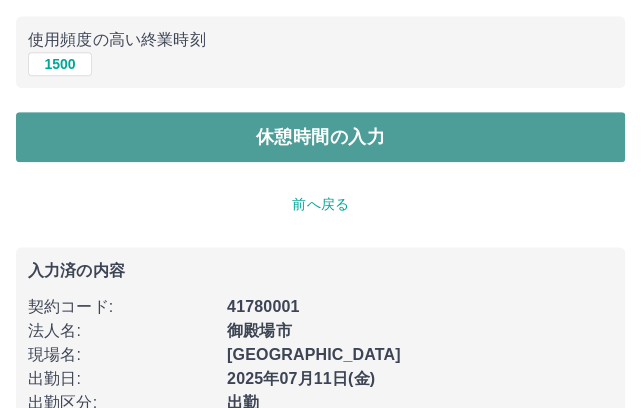 click on "休憩時間の入力" at bounding box center (320, 137) 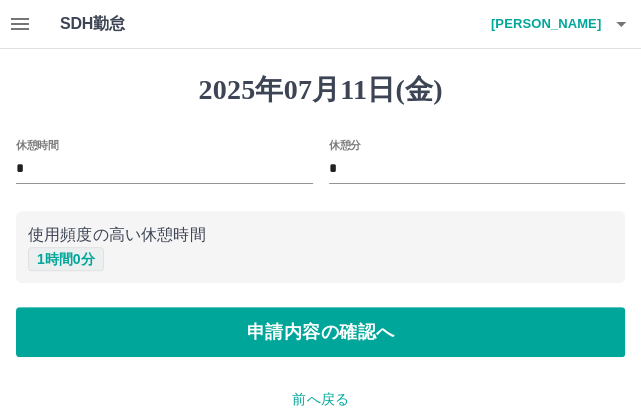 click on "1 時間 0 分" at bounding box center [66, 259] 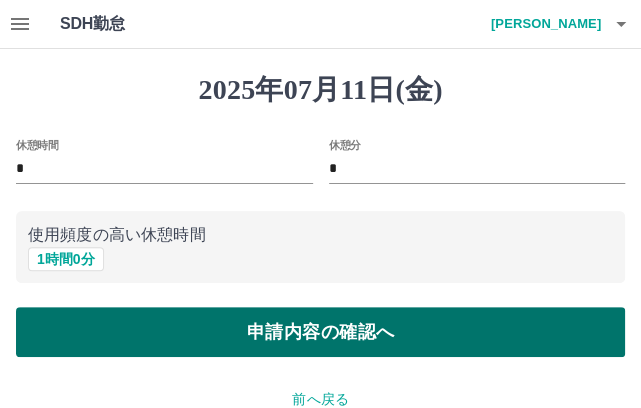 click on "申請内容の確認へ" at bounding box center (320, 332) 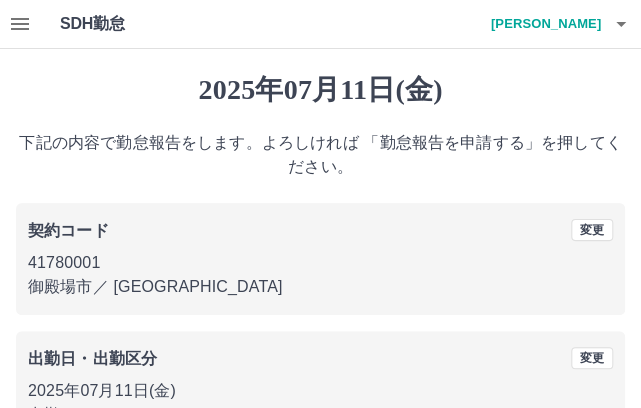 scroll, scrollTop: 364, scrollLeft: 0, axis: vertical 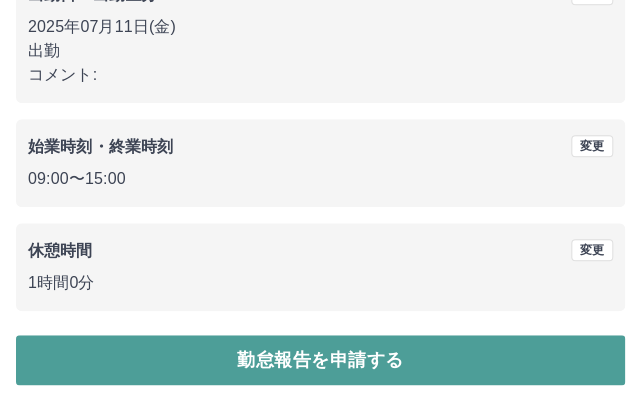 click on "勤怠報告を申請する" at bounding box center (320, 360) 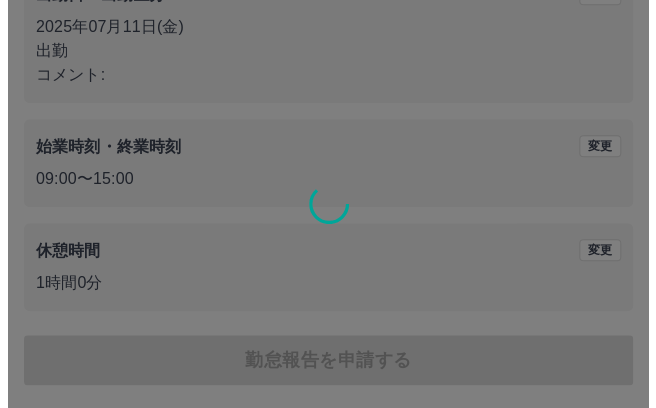scroll, scrollTop: 0, scrollLeft: 0, axis: both 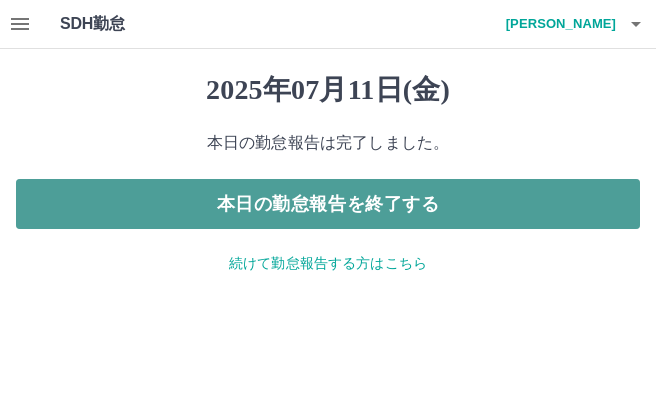 click on "本日の勤怠報告を終了する" at bounding box center (328, 204) 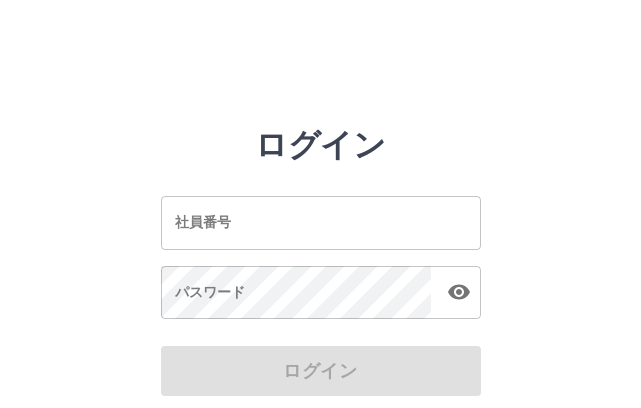 scroll, scrollTop: 0, scrollLeft: 0, axis: both 